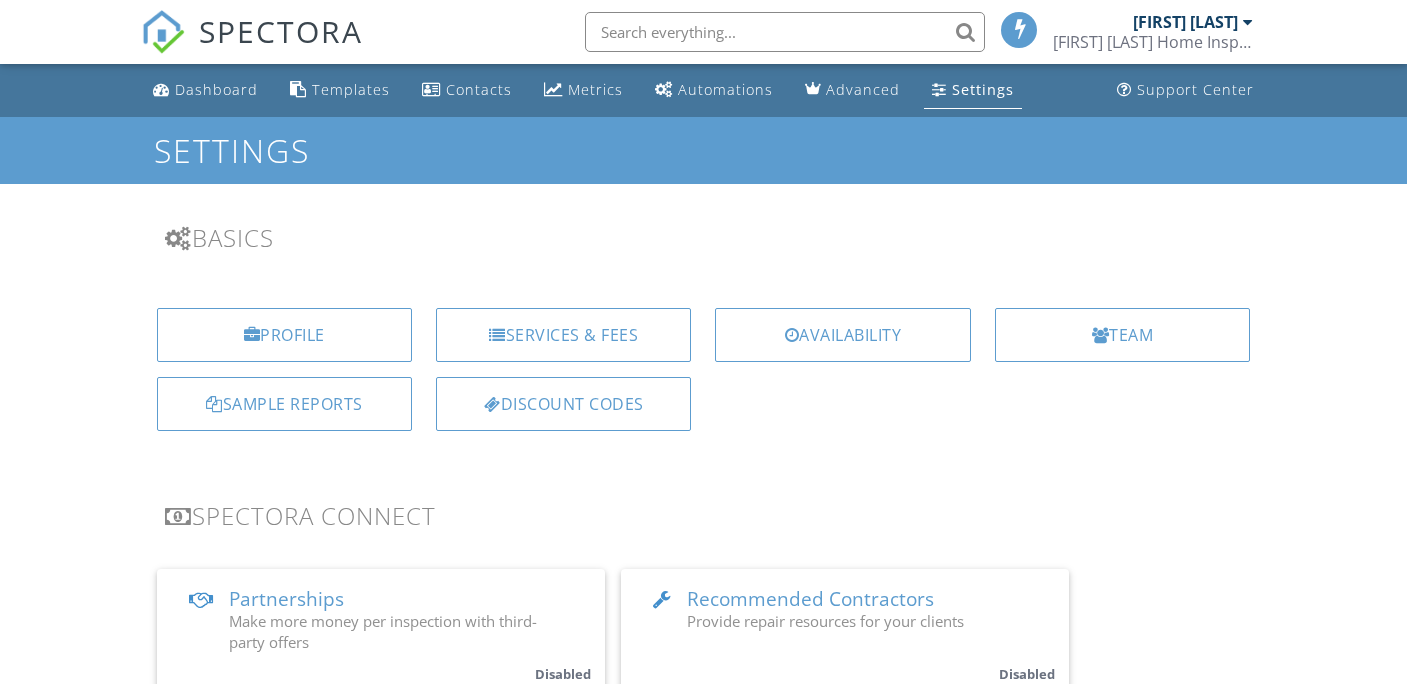 scroll, scrollTop: 0, scrollLeft: 0, axis: both 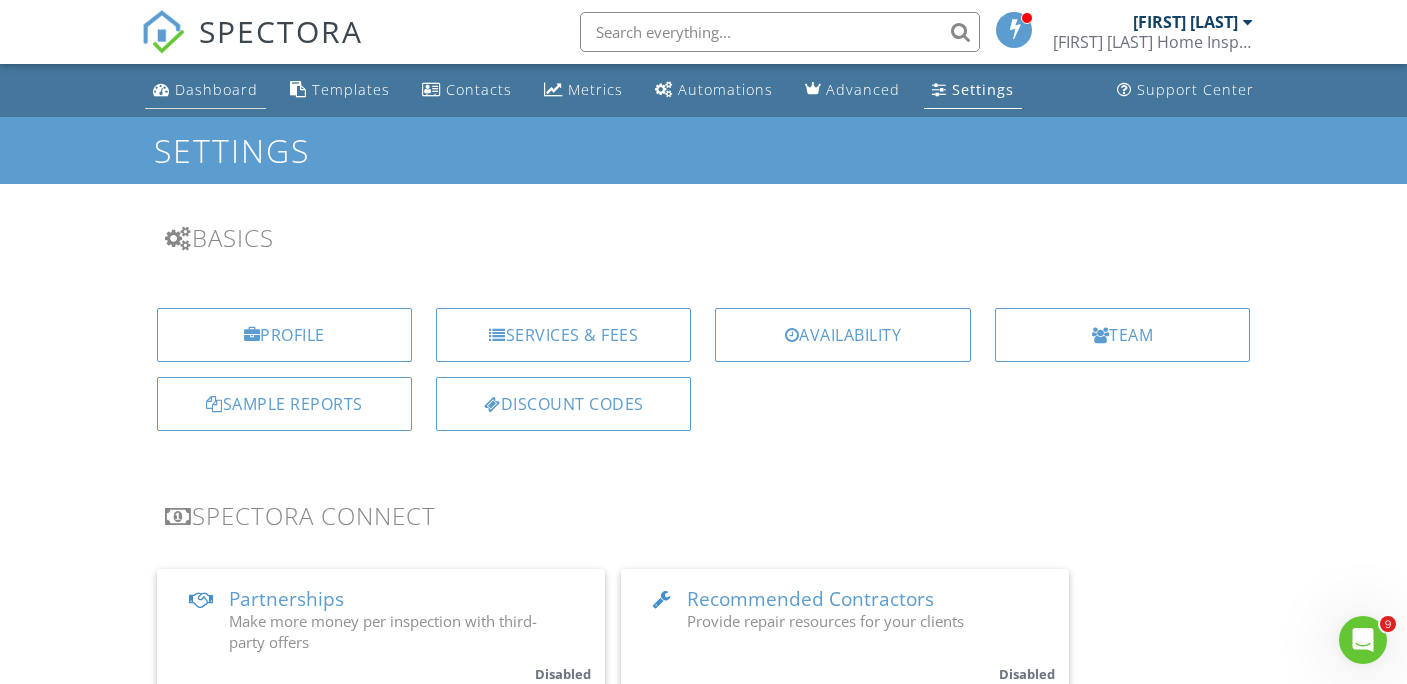 click on "Dashboard" at bounding box center (216, 89) 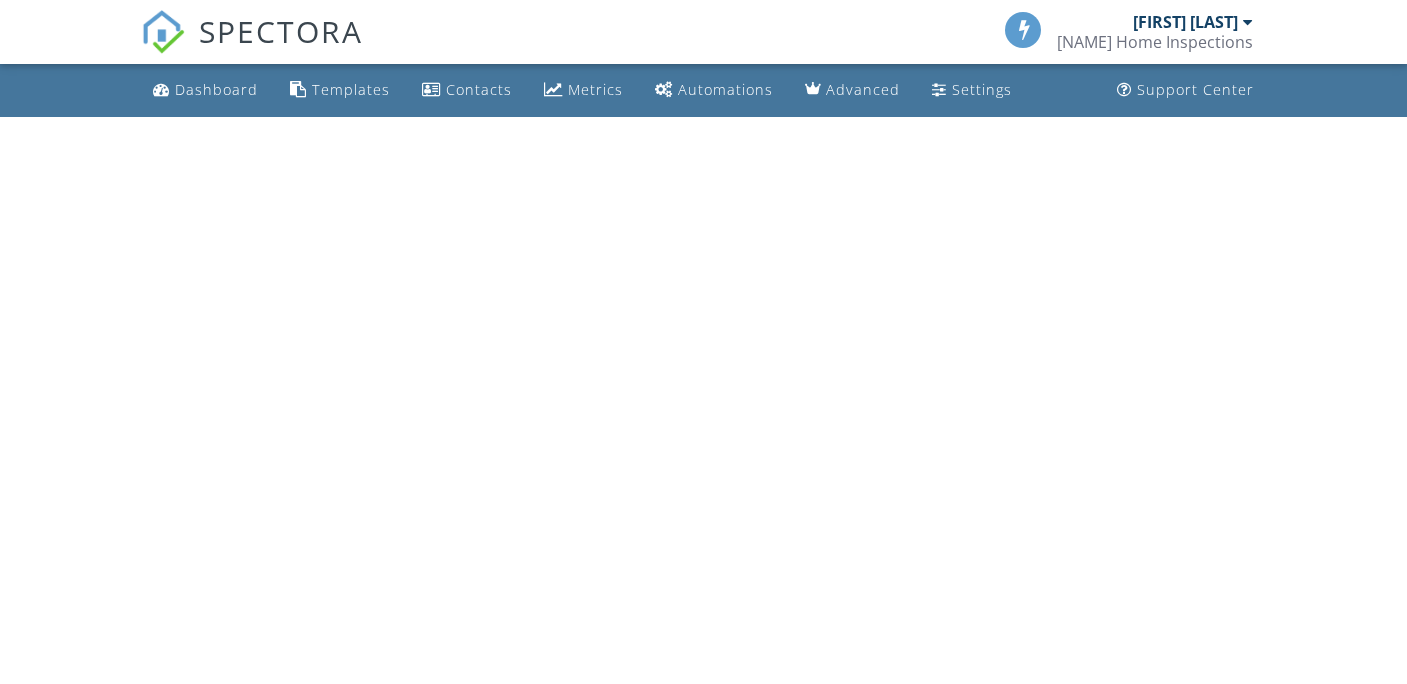 scroll, scrollTop: 0, scrollLeft: 0, axis: both 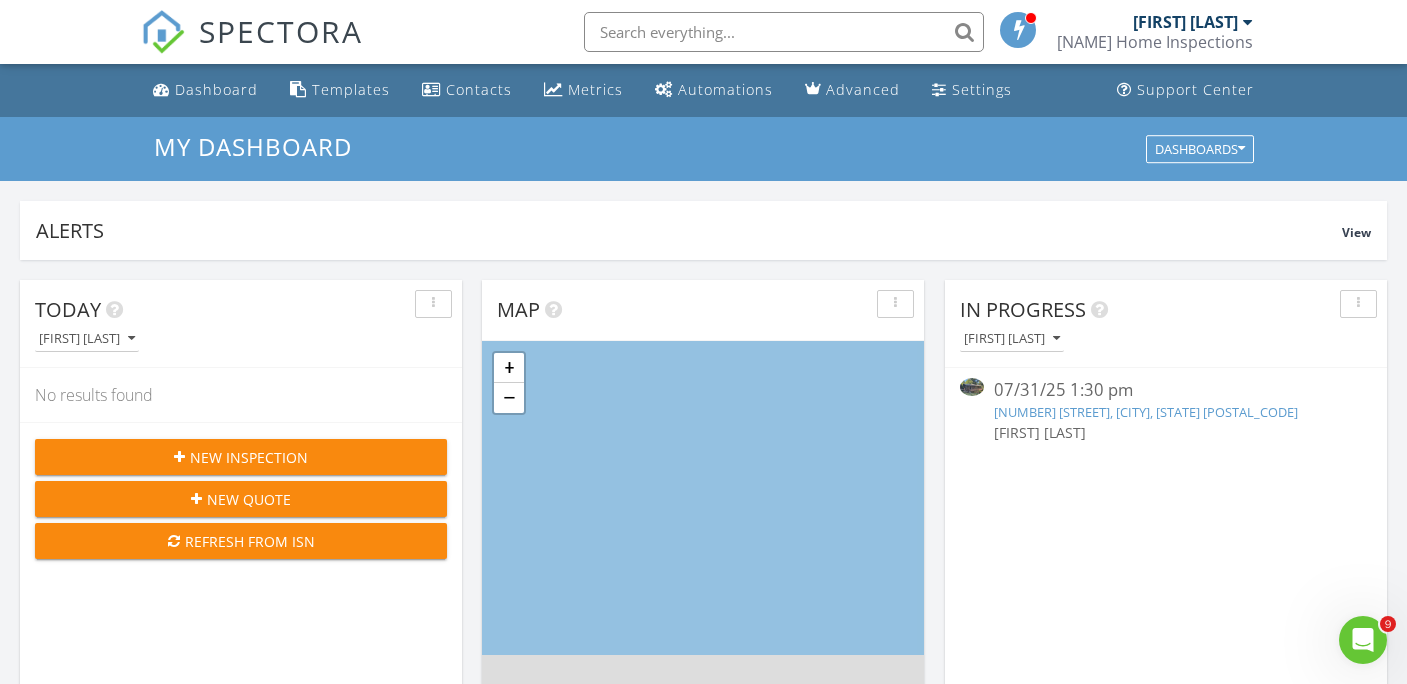 click at bounding box center (1358, 304) 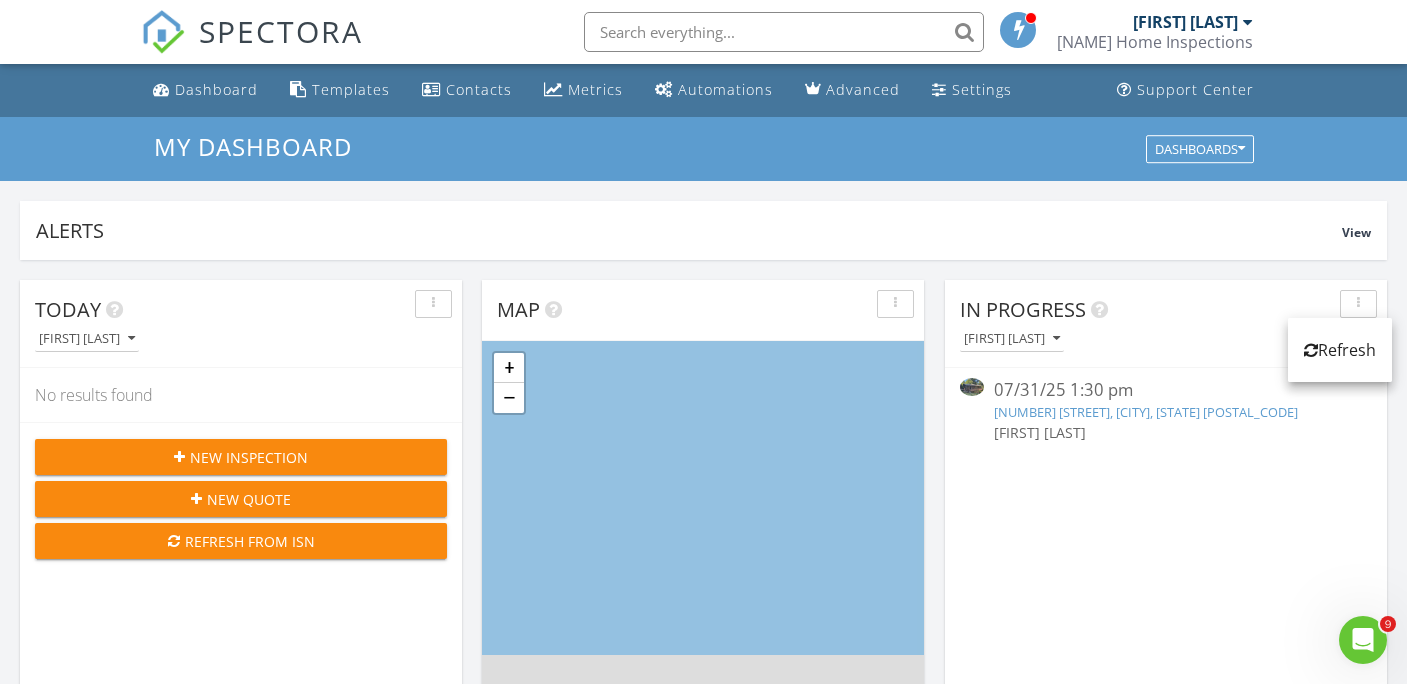 click on "[PERSON]" at bounding box center [1165, 432] 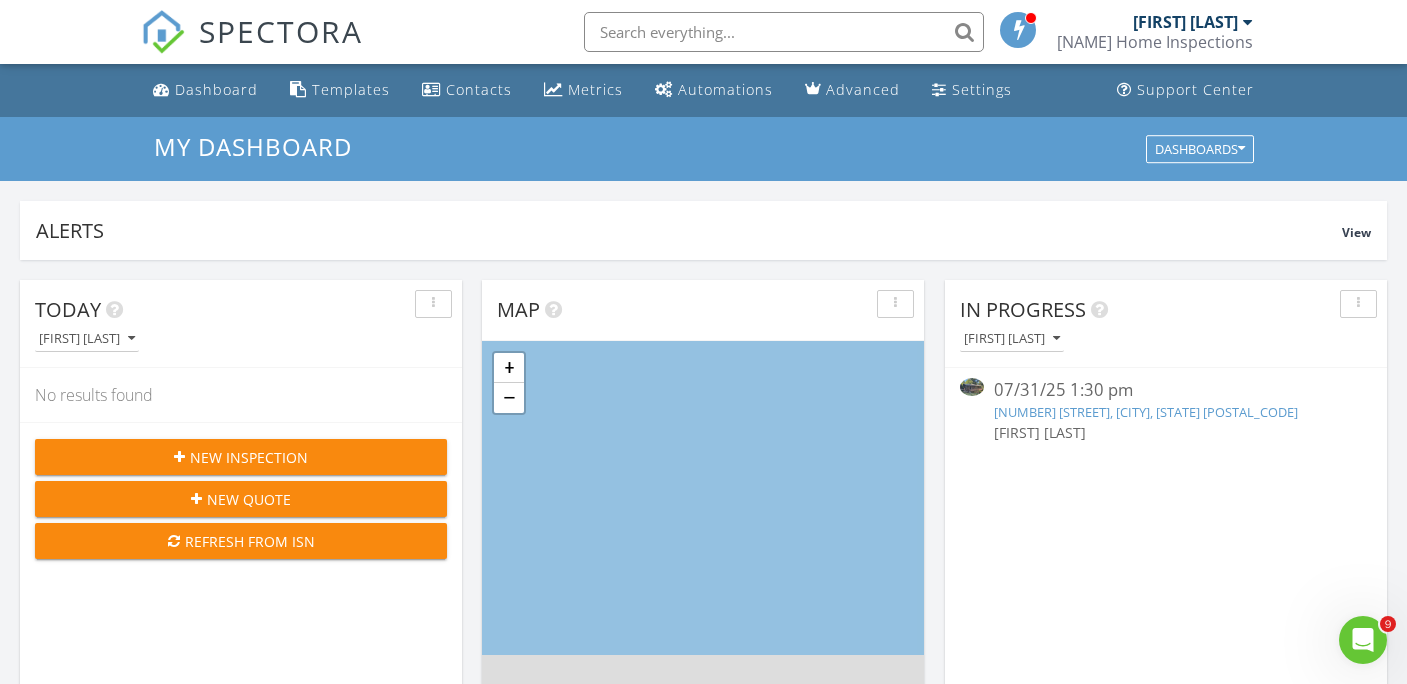 click on "373 N Deerlane Dr, Otis, OR 97368" at bounding box center [1146, 412] 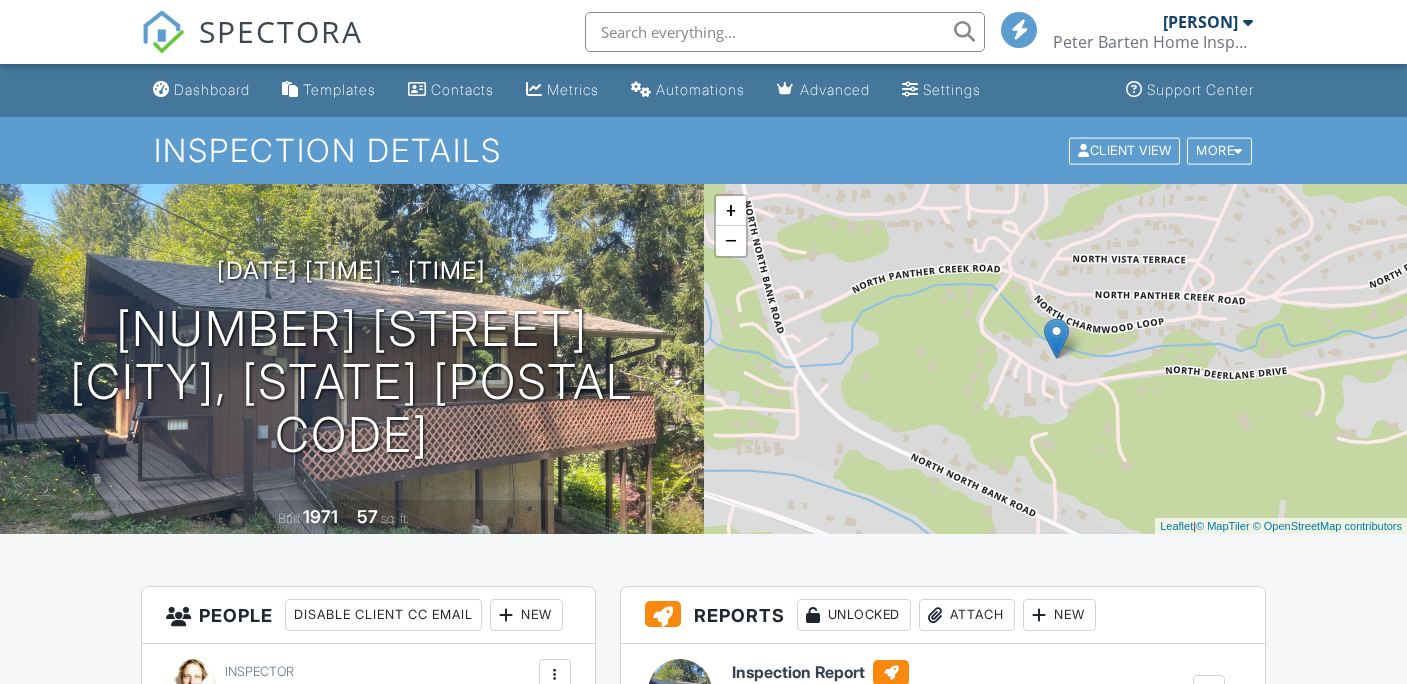 scroll, scrollTop: 117, scrollLeft: 0, axis: vertical 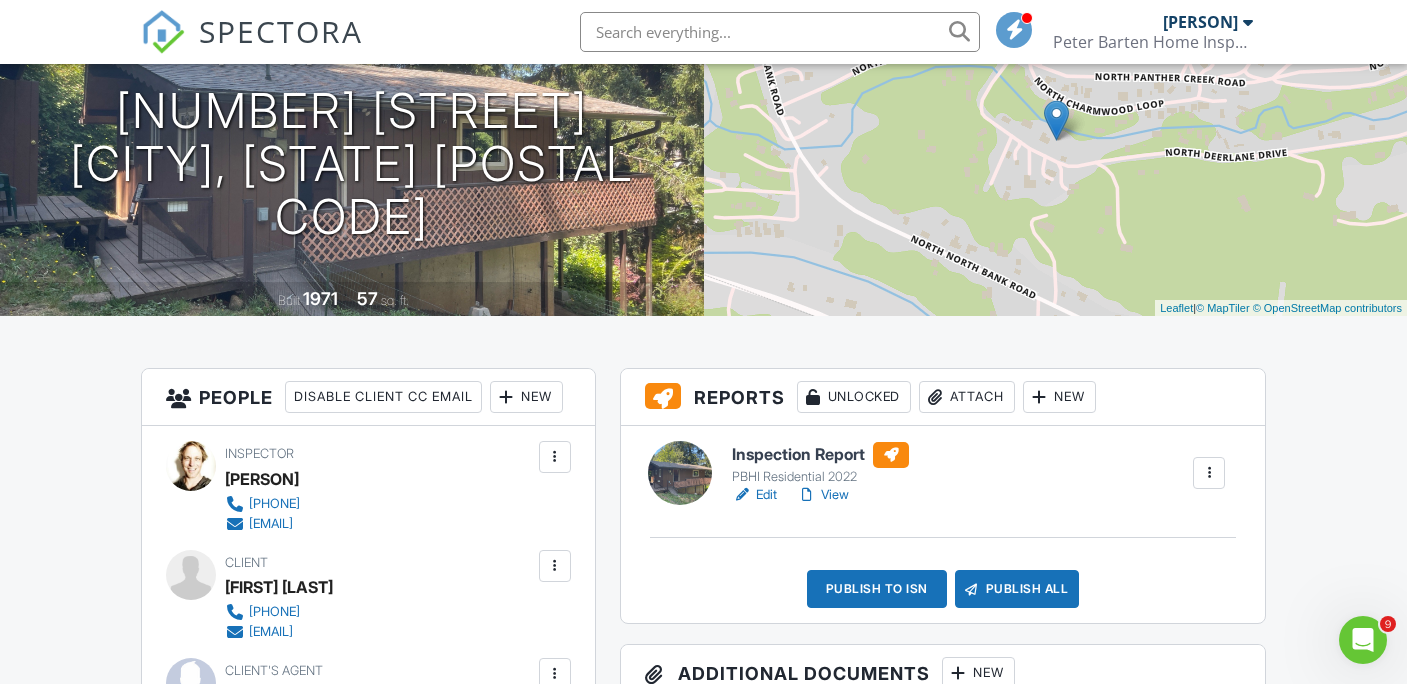 click on "New" at bounding box center [1059, 397] 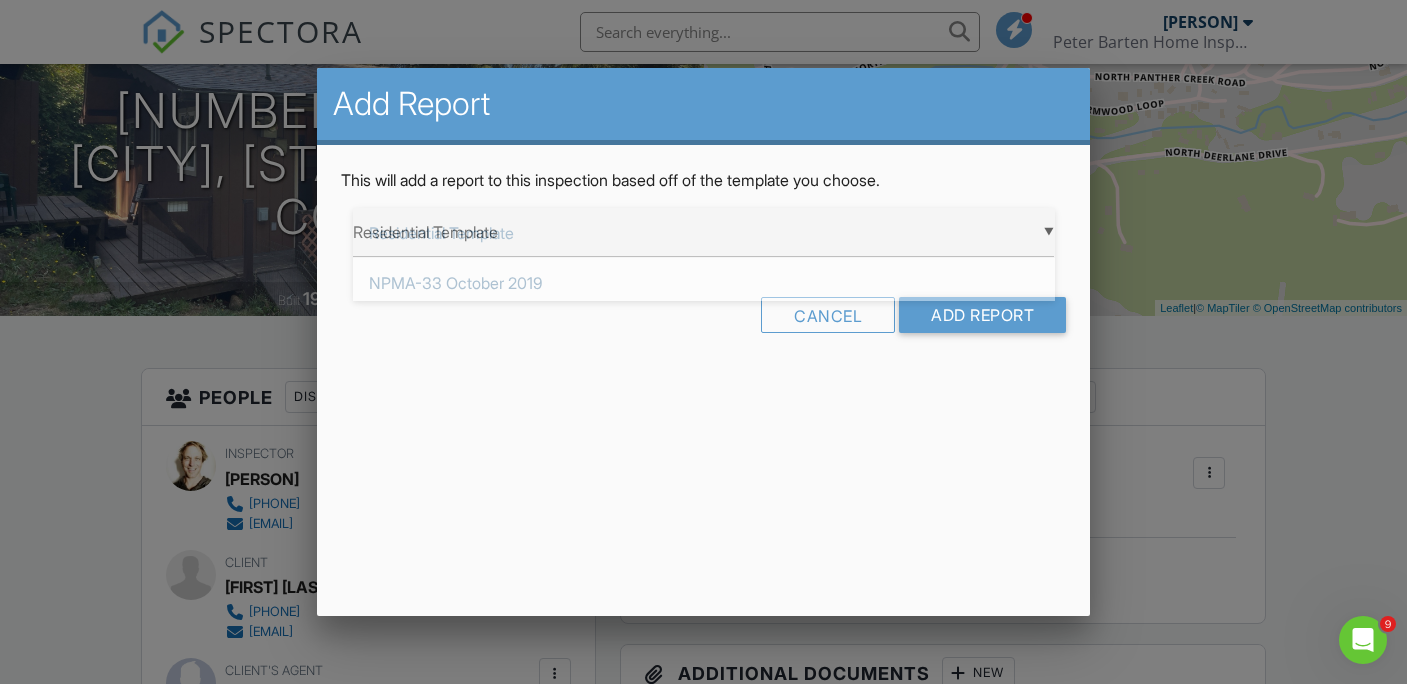 click on "▼ Residential Template Residential Template NPMA-33 October 2019 PBHI Residential 2022 Residential Template
NPMA-33 October 2019
PBHI Residential 2022" at bounding box center (704, 232) 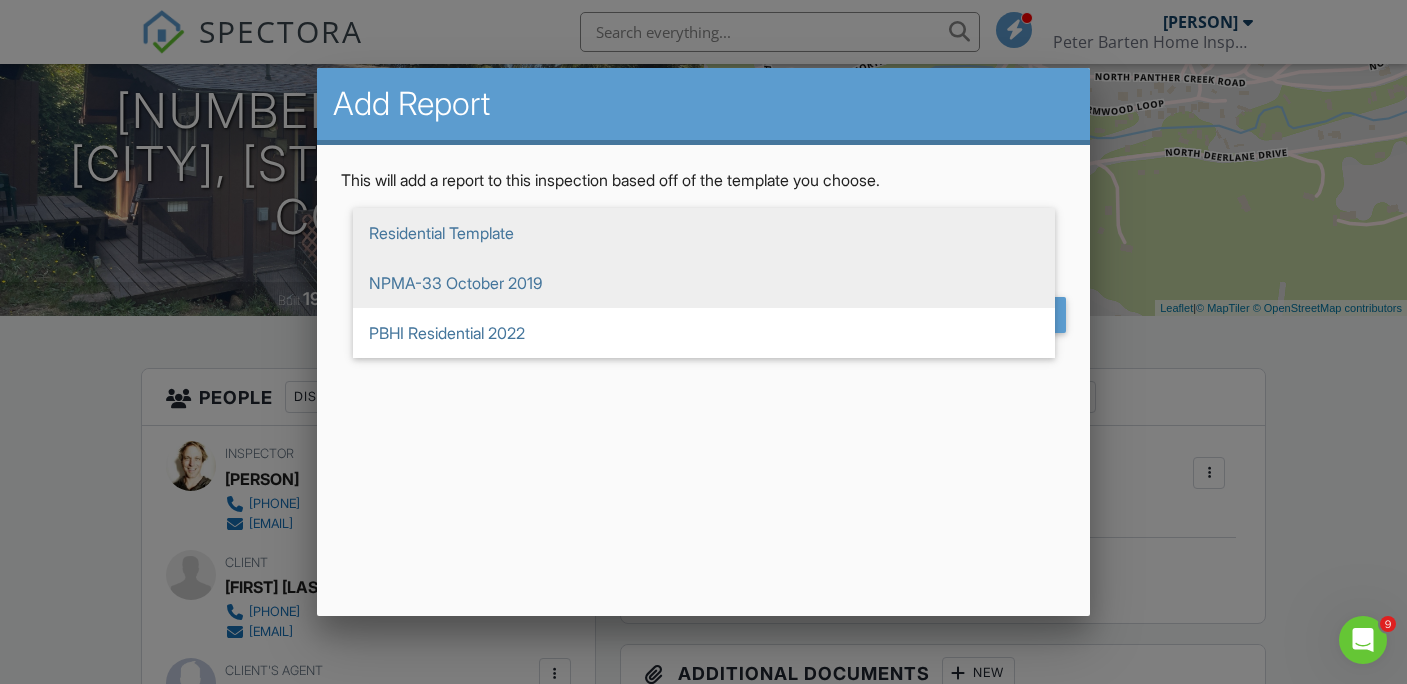 click on "NPMA-33 October 2019" at bounding box center (704, 283) 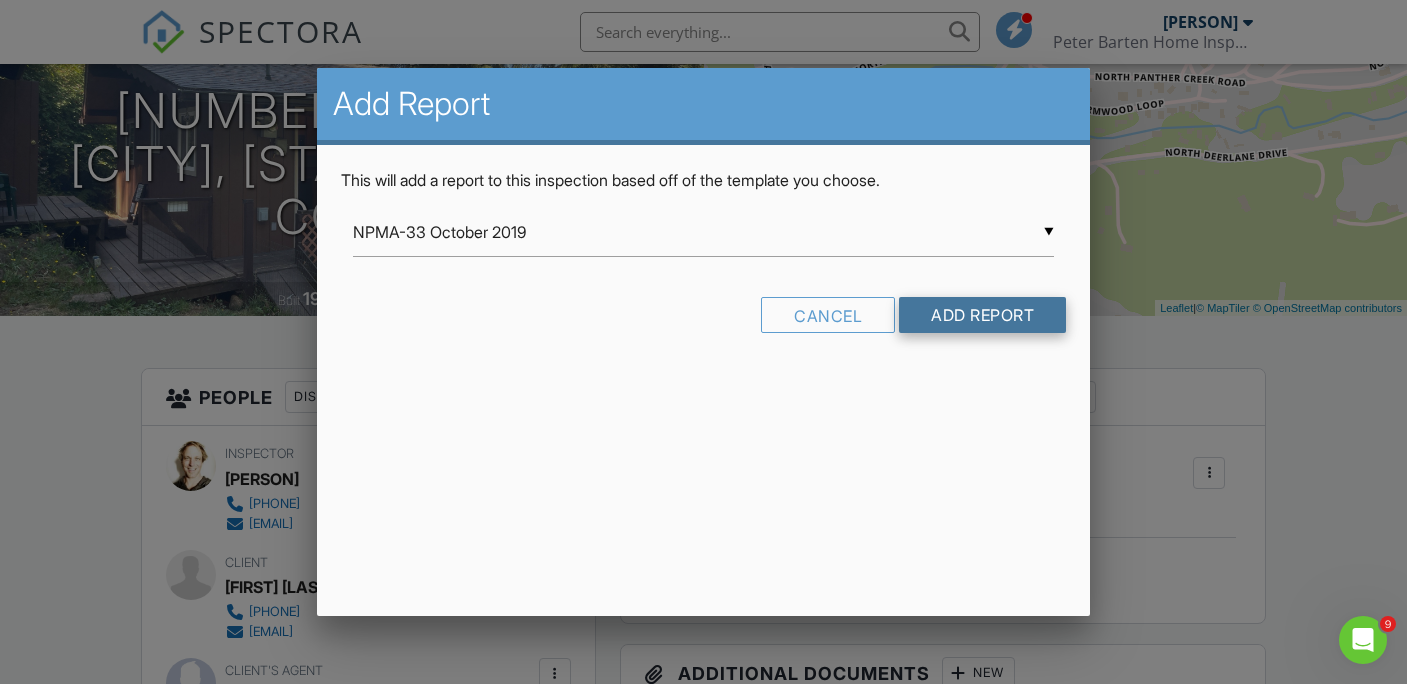 click on "Add Report" at bounding box center [982, 315] 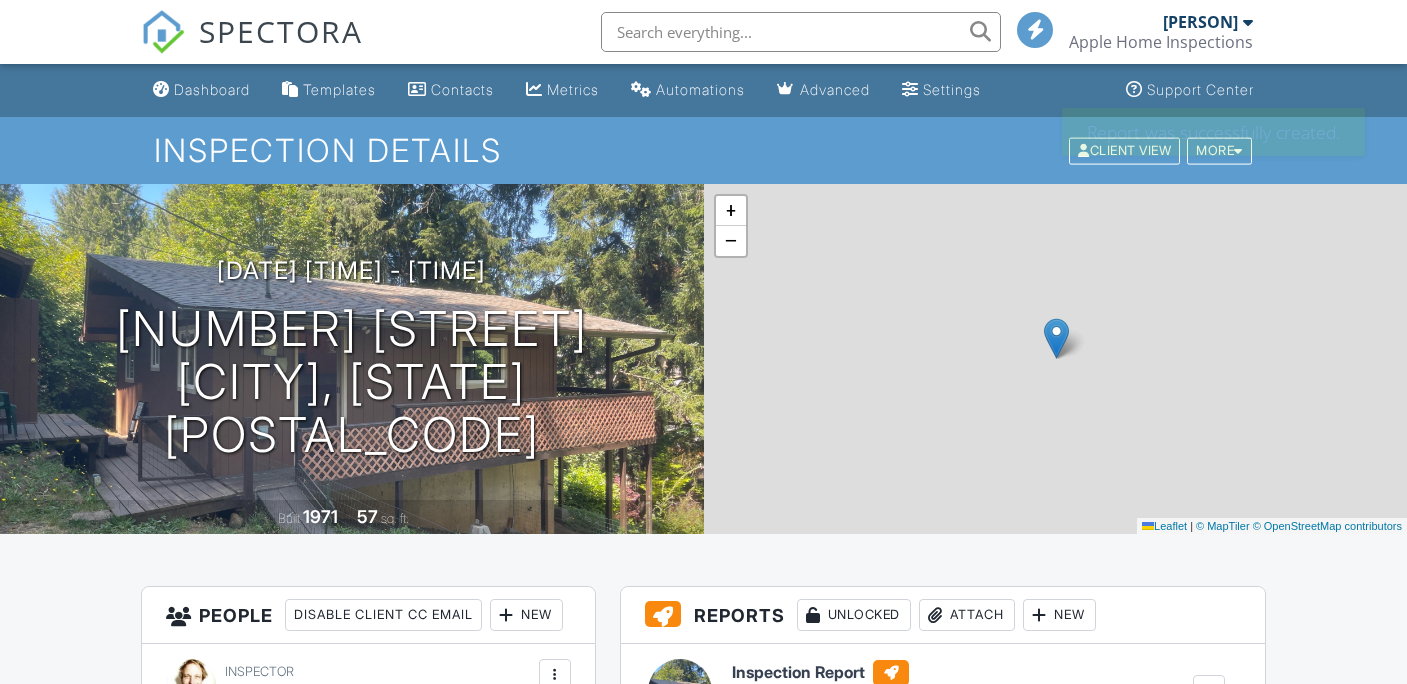 scroll, scrollTop: 0, scrollLeft: 0, axis: both 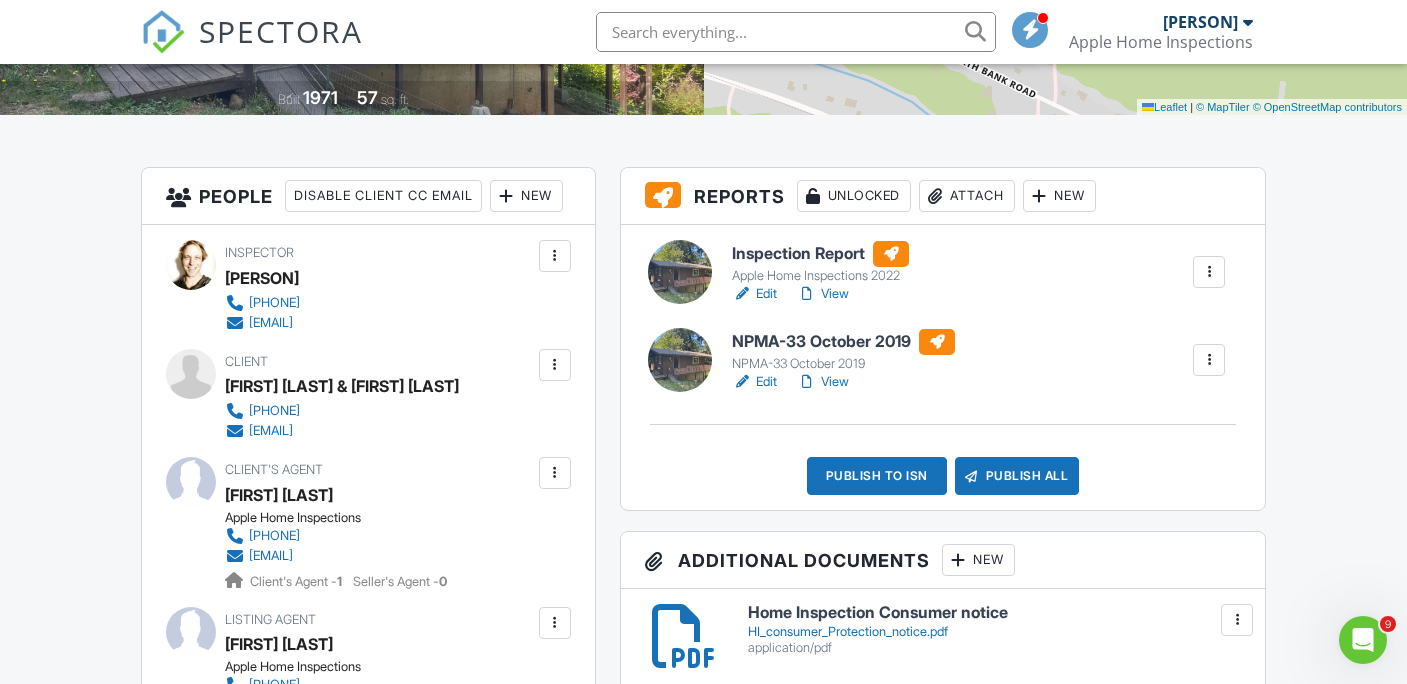 click on "Edit" at bounding box center [754, 382] 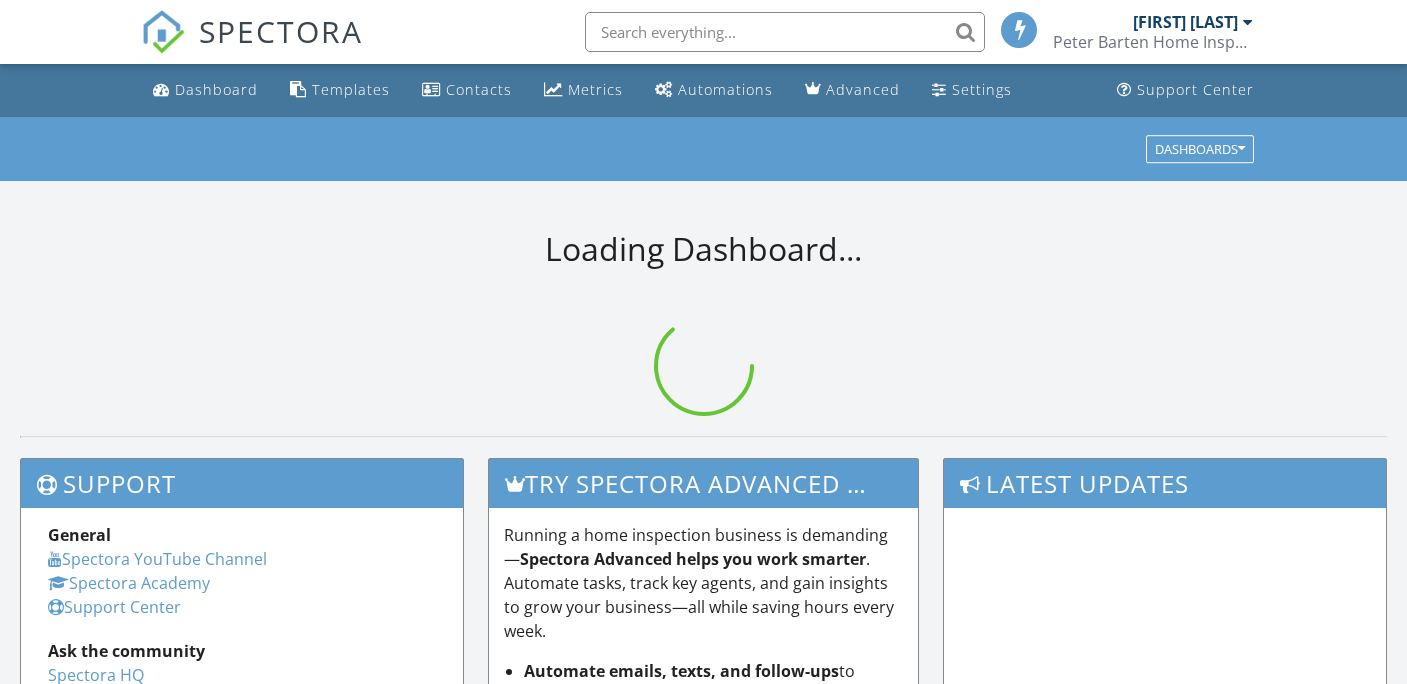 scroll, scrollTop: 0, scrollLeft: 0, axis: both 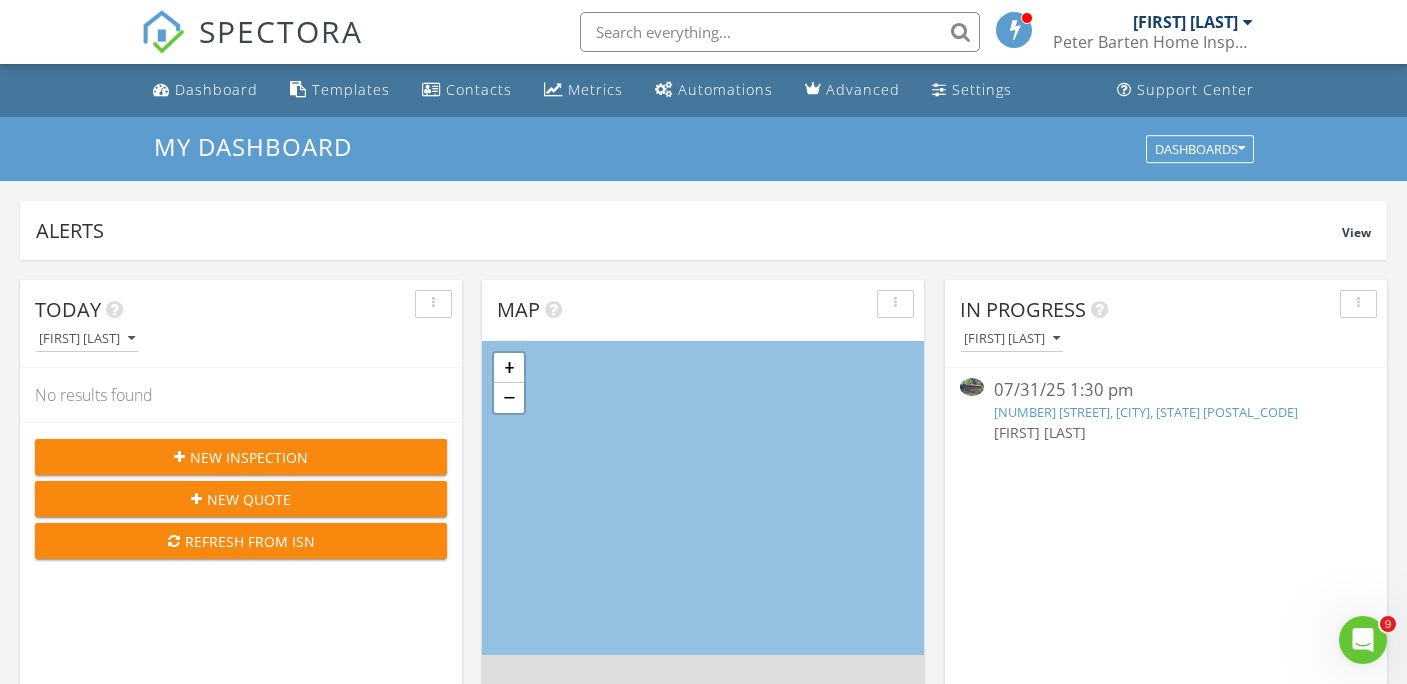 click on "373 N Deerlane Dr, Otis, OR 97368" at bounding box center [1146, 412] 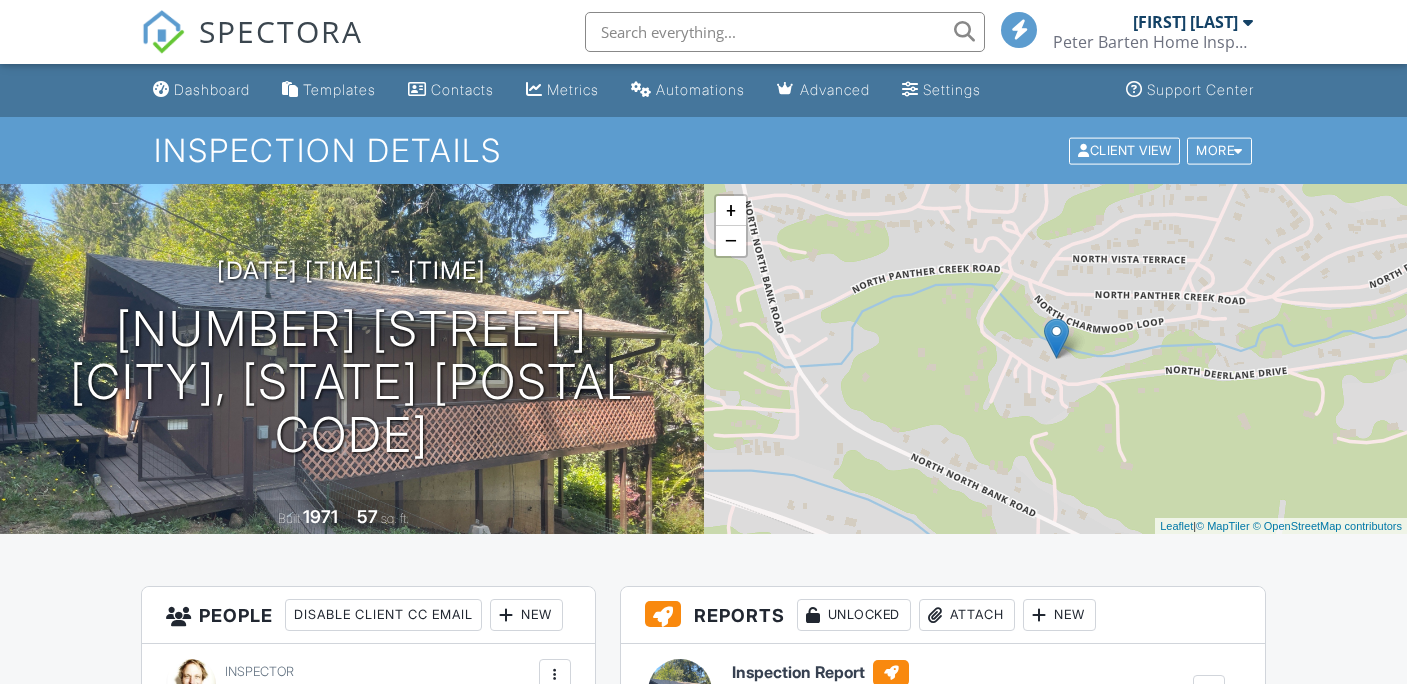 scroll, scrollTop: 0, scrollLeft: 0, axis: both 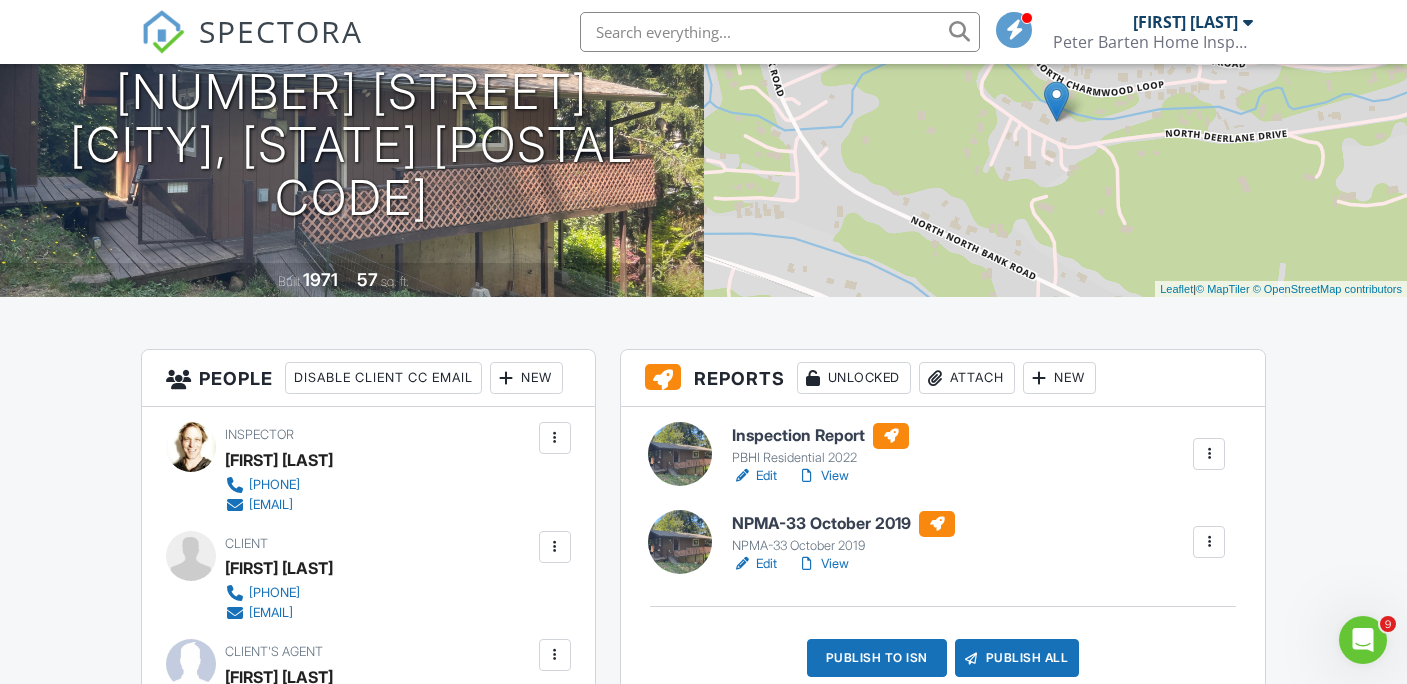 click on "Edit" at bounding box center (754, 476) 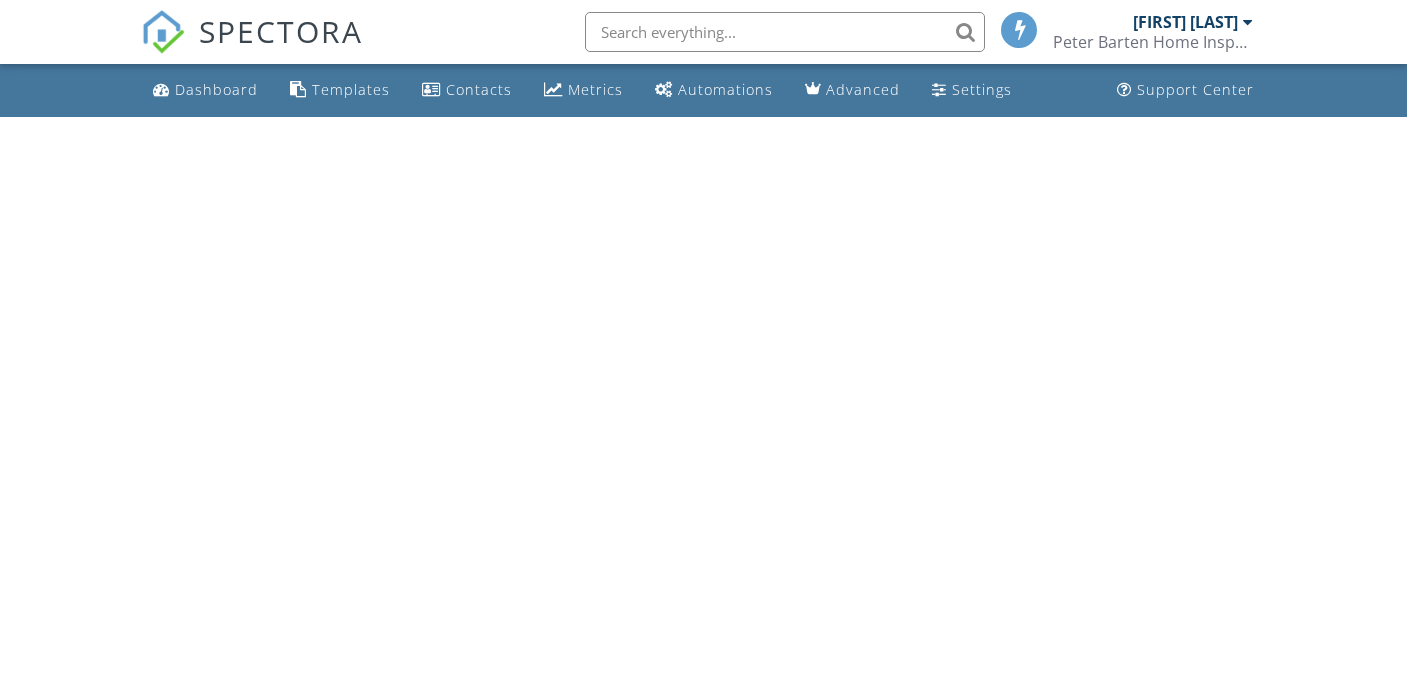 scroll, scrollTop: 0, scrollLeft: 0, axis: both 